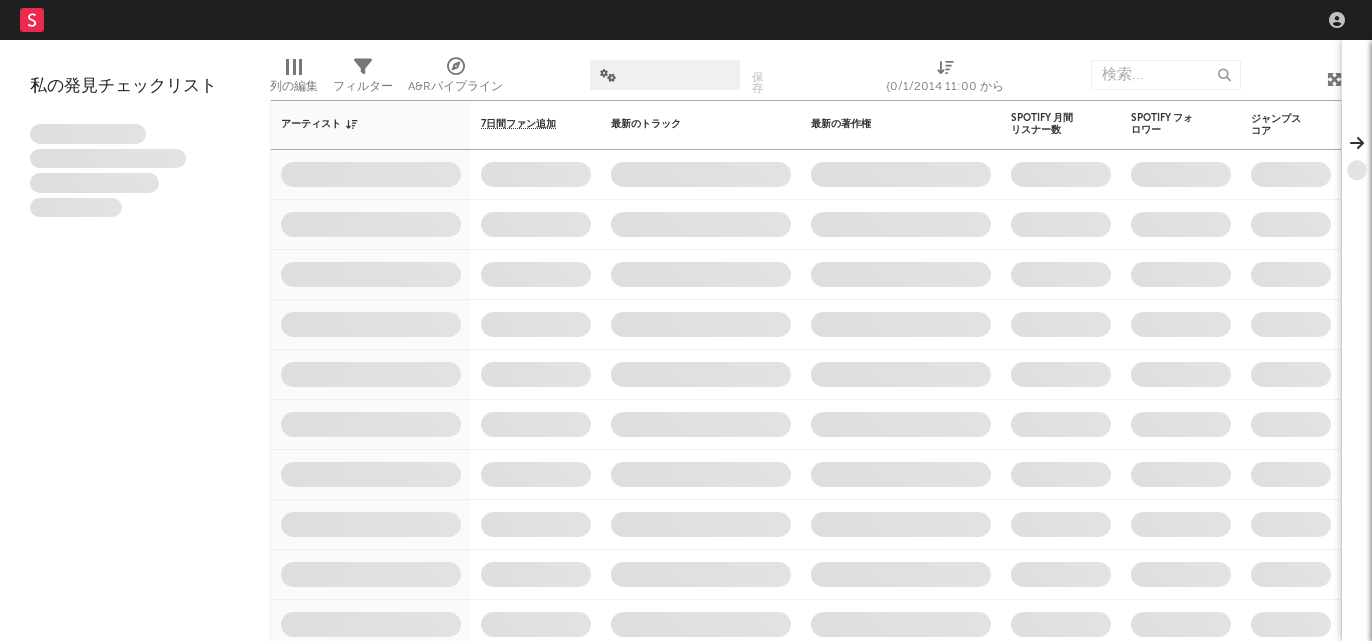 scroll, scrollTop: 0, scrollLeft: 0, axis: both 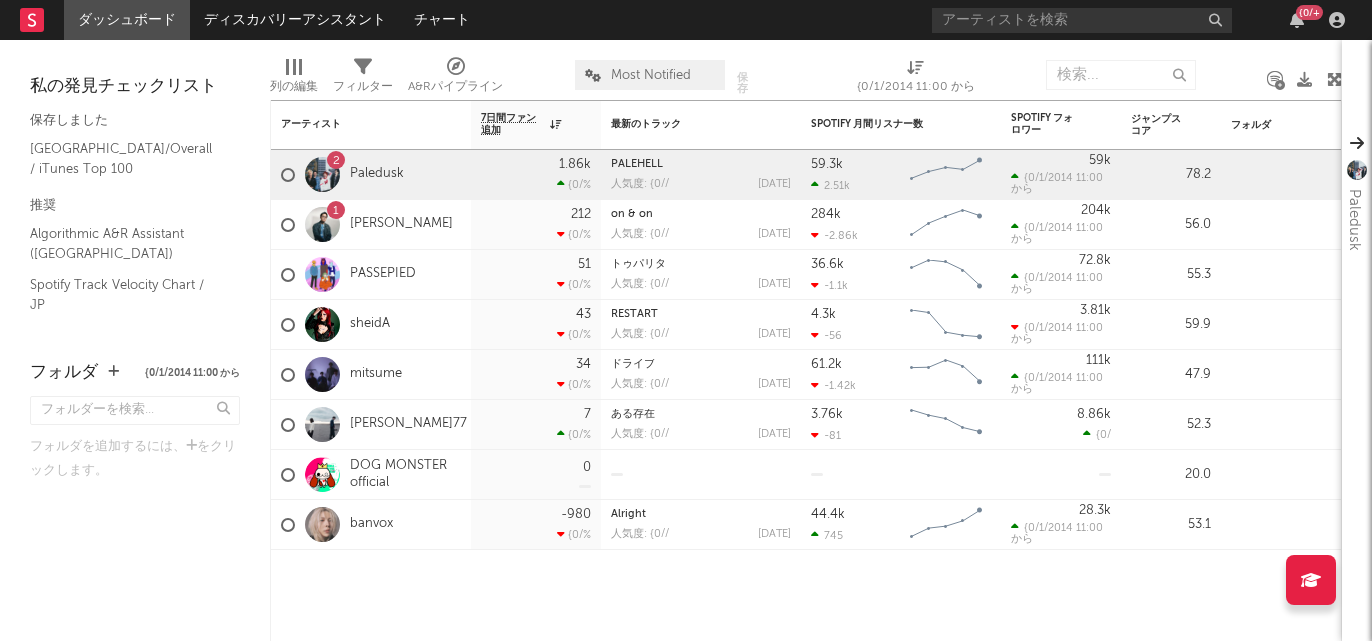 click at bounding box center [456, 67] 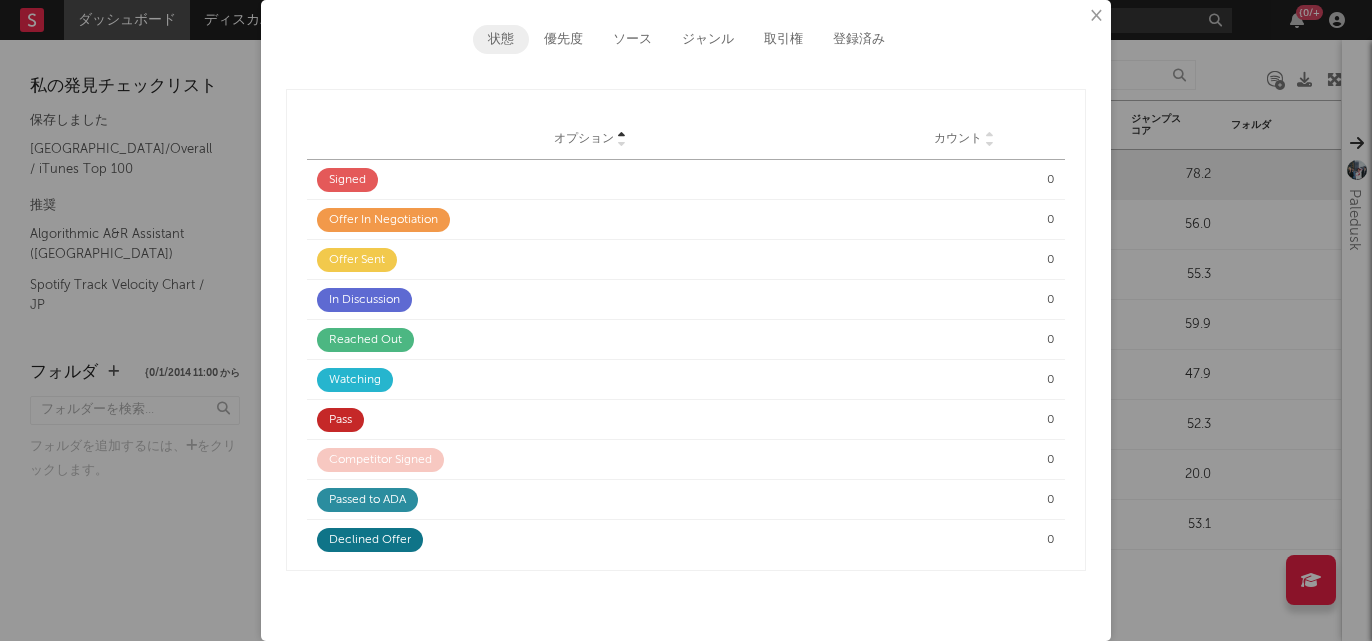 click on "優先度" at bounding box center (563, 39) 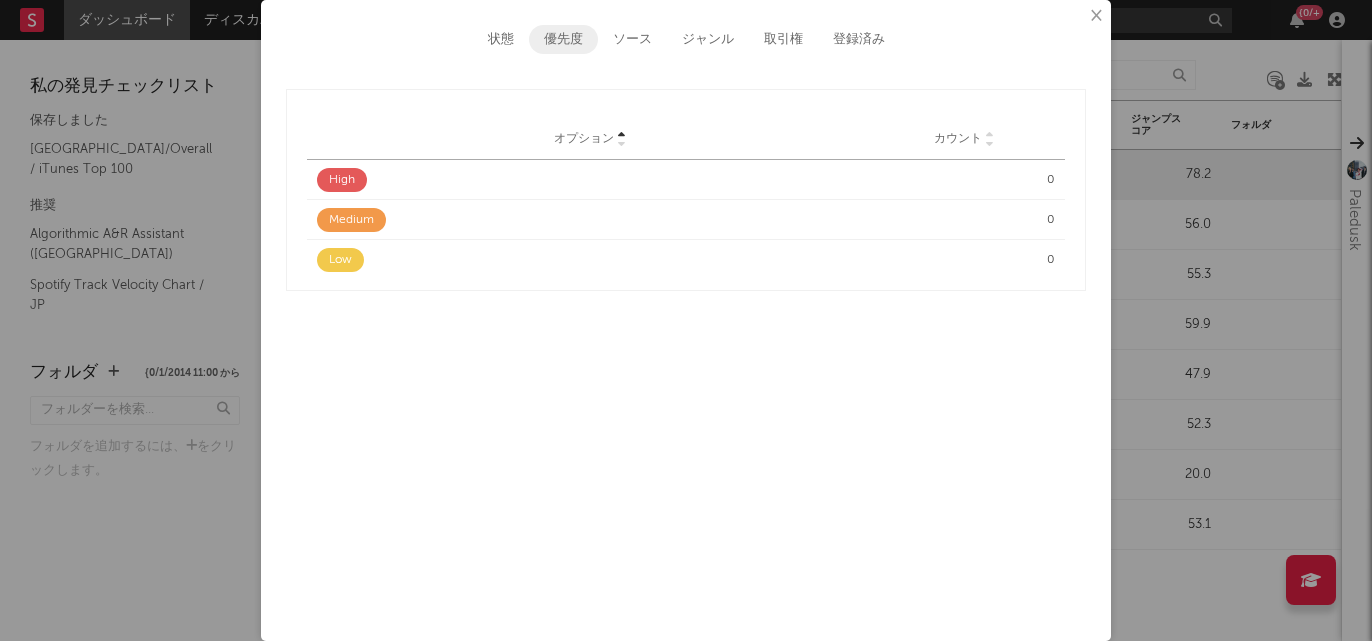 click on "×" at bounding box center [1095, 16] 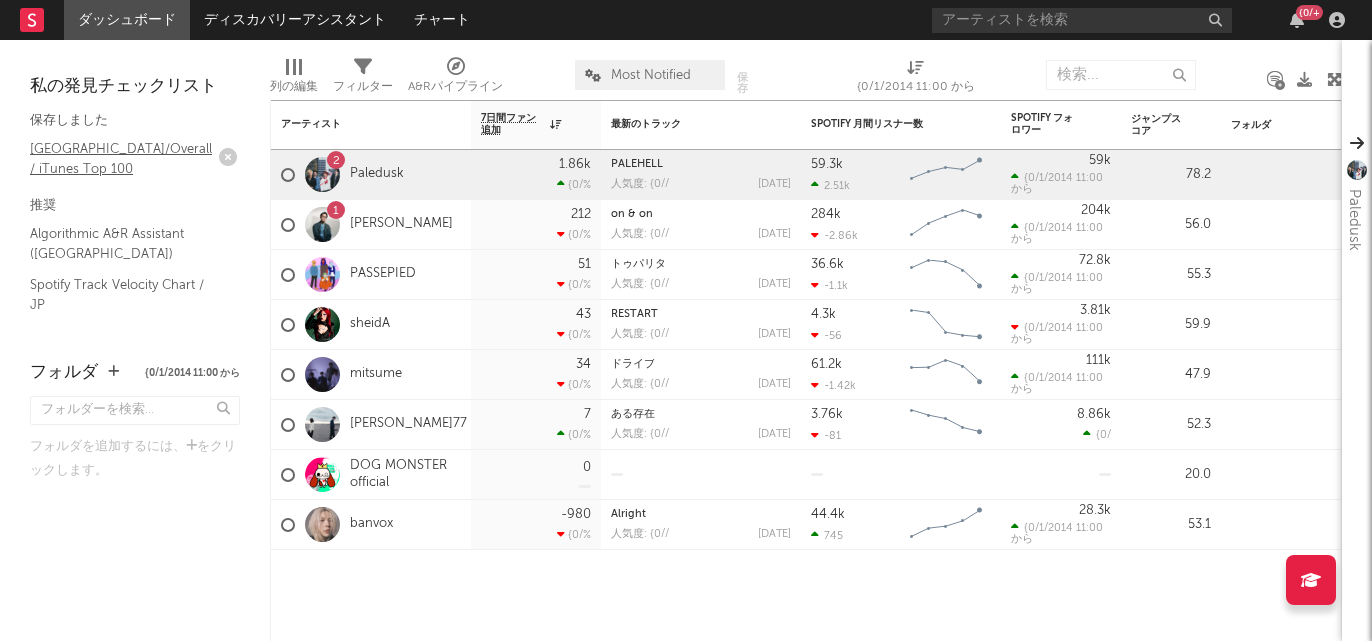 click on "Japan/Overall / iTunes Top 100" at bounding box center (125, 158) 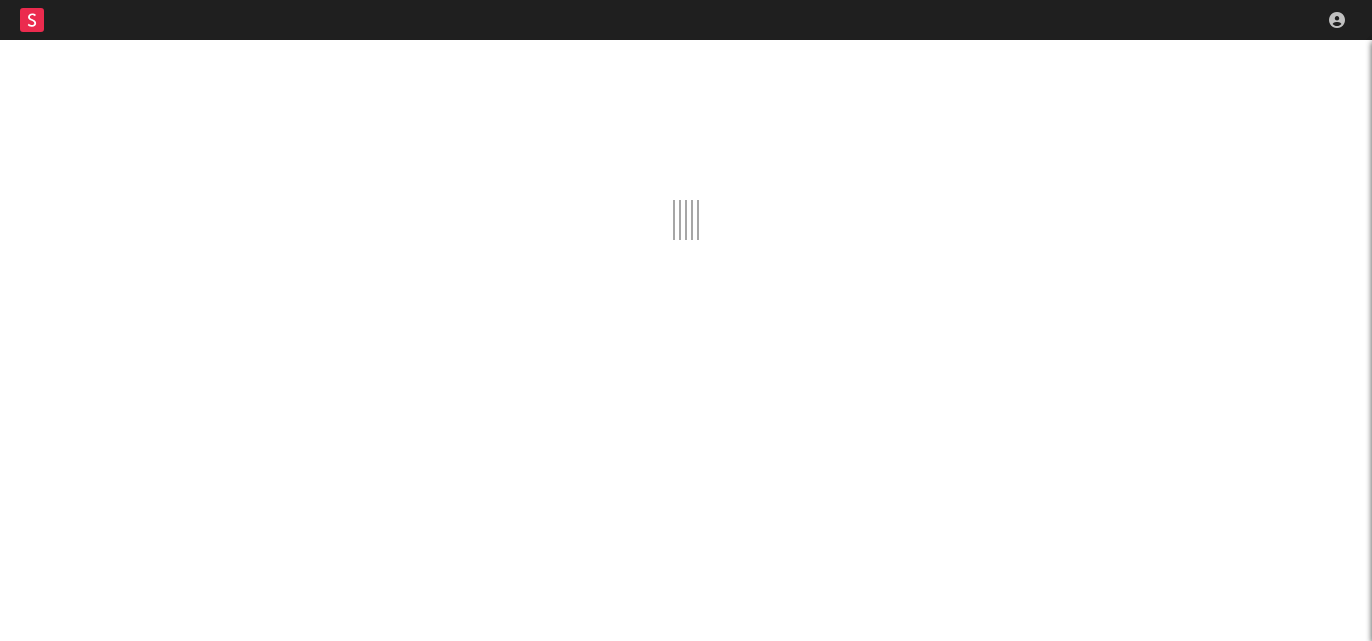 scroll, scrollTop: 0, scrollLeft: 0, axis: both 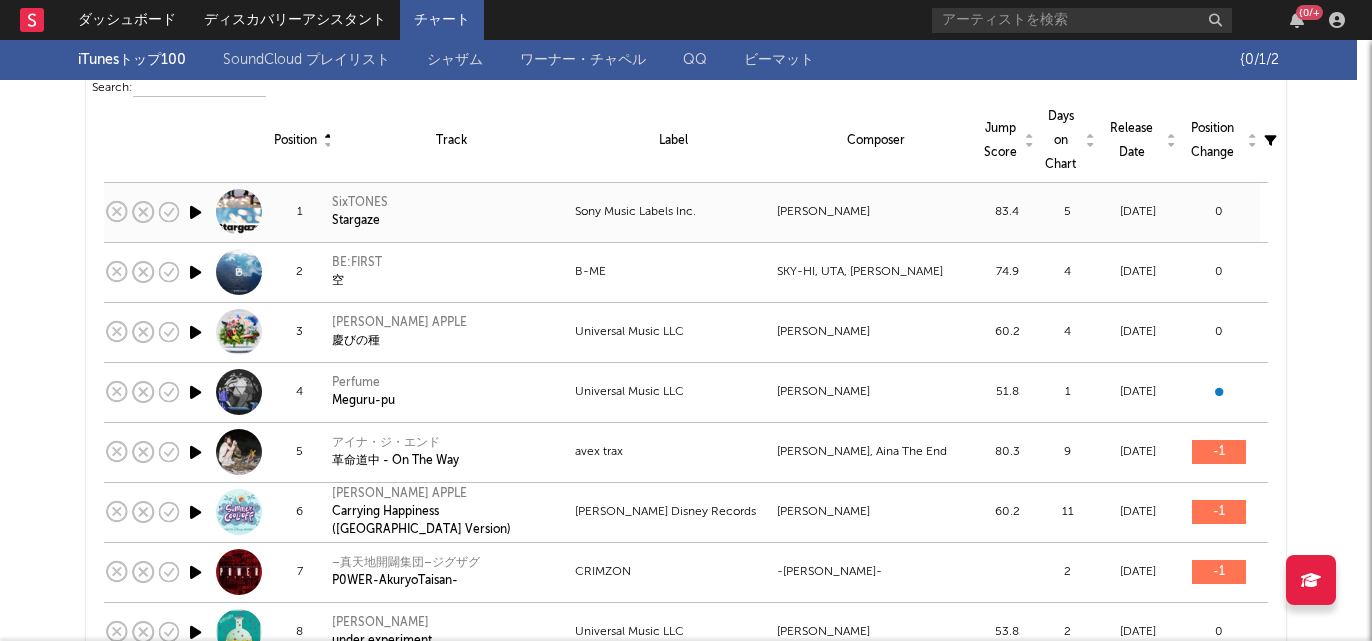 click at bounding box center [195, 212] 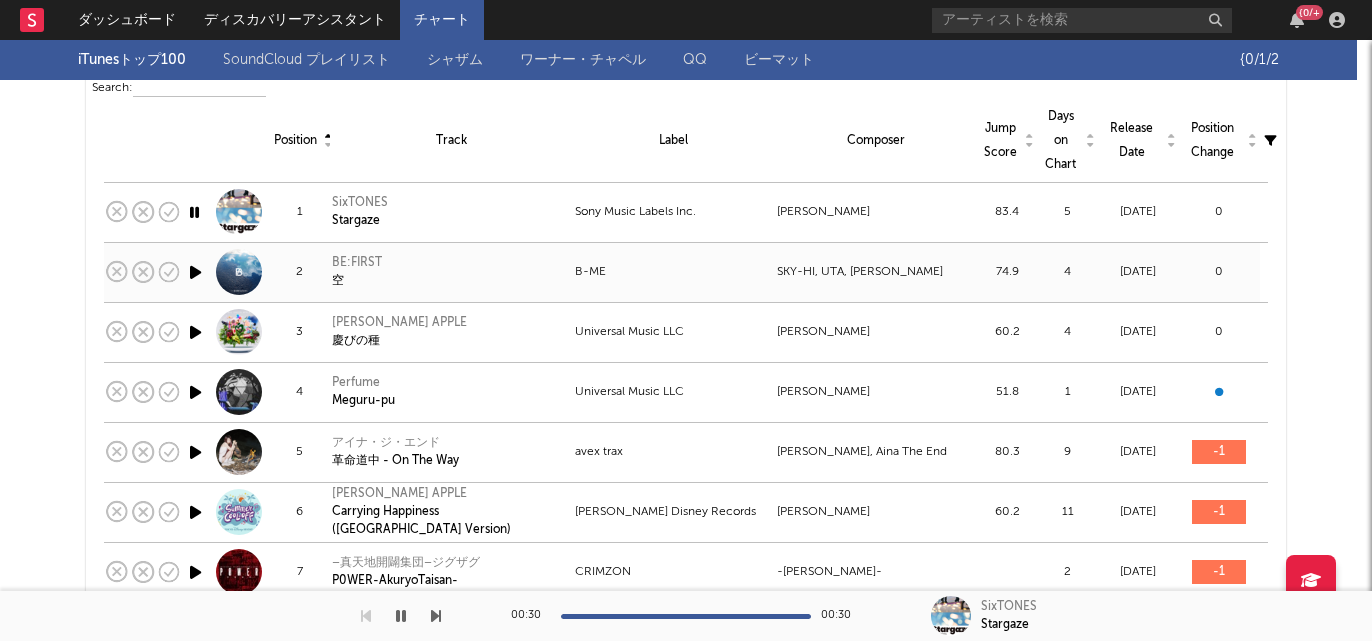 click at bounding box center (195, 272) 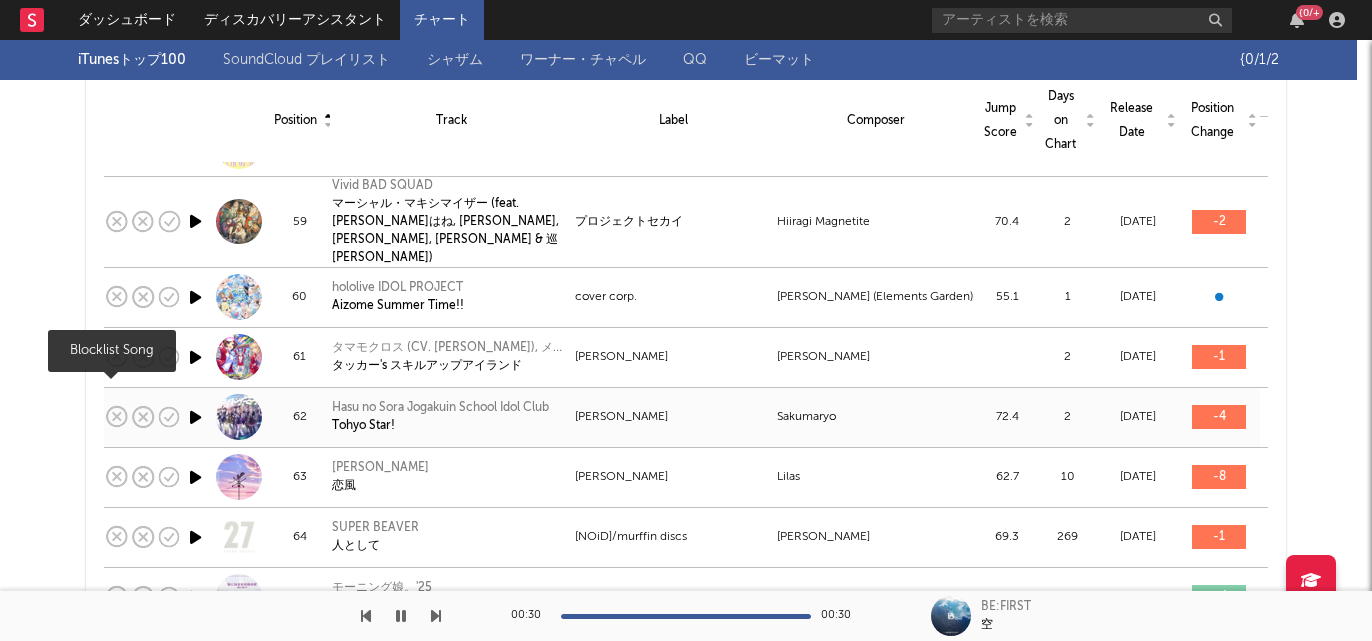 scroll, scrollTop: 3711, scrollLeft: 0, axis: vertical 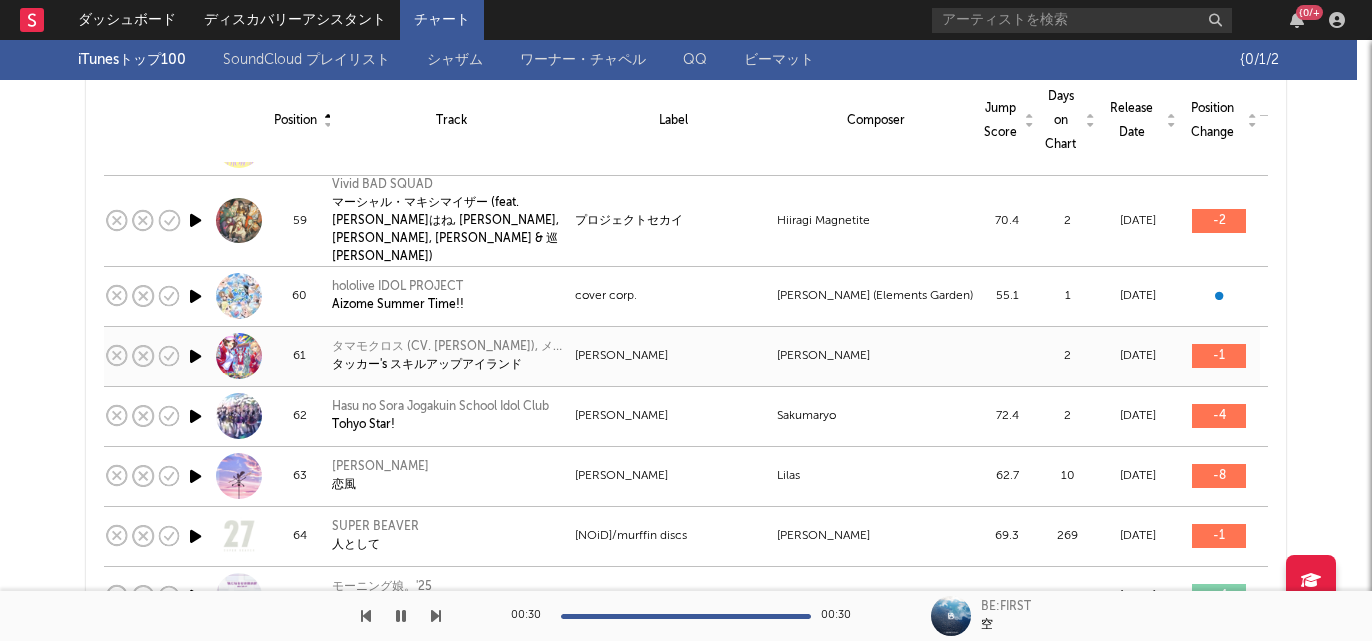 click at bounding box center [195, 356] 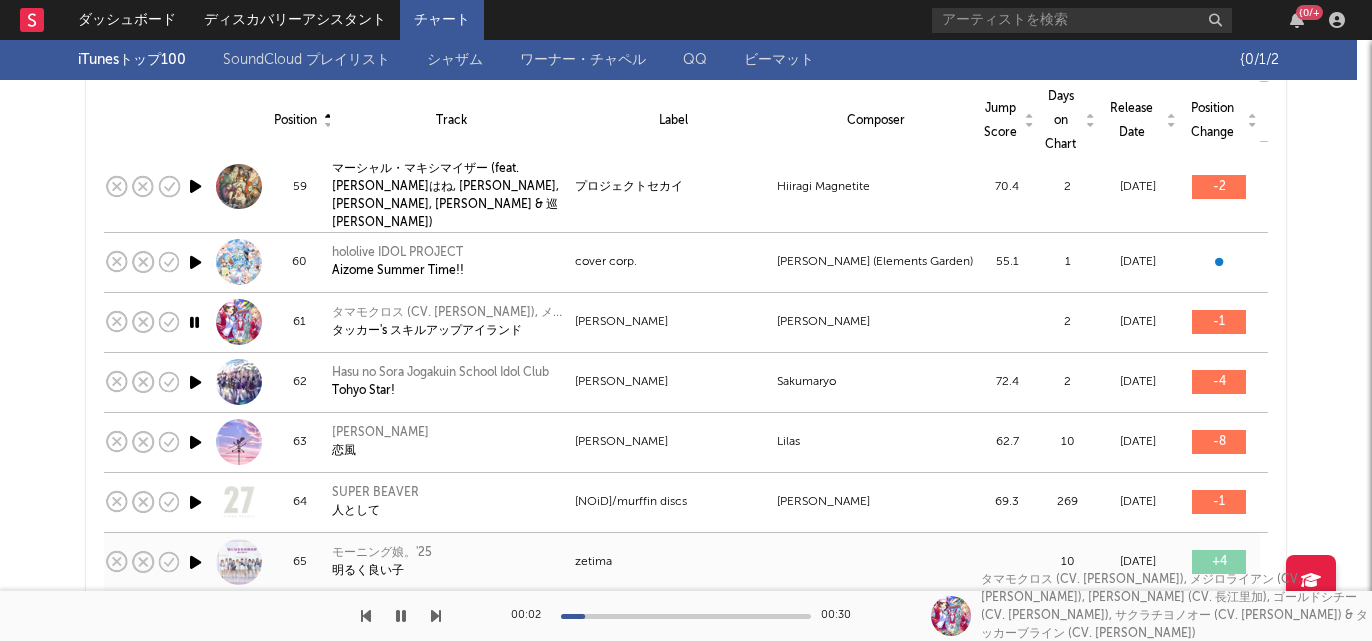 scroll, scrollTop: 3805, scrollLeft: 0, axis: vertical 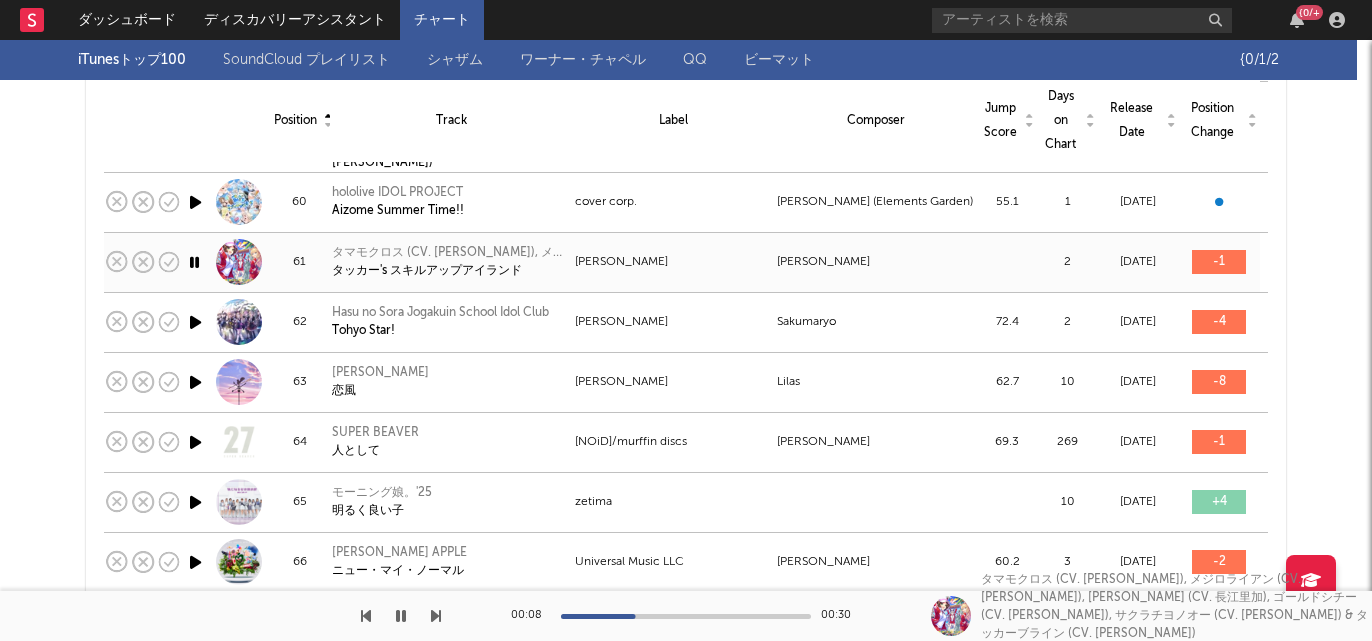 click at bounding box center (194, 262) 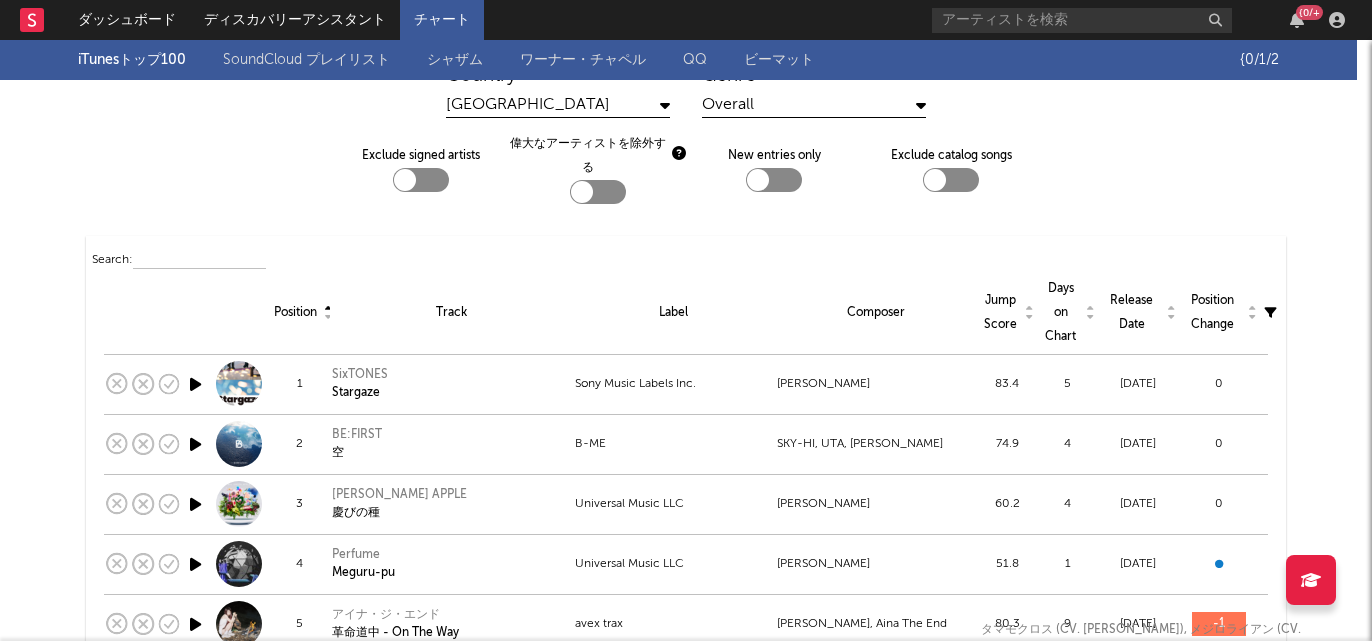 scroll, scrollTop: 0, scrollLeft: 0, axis: both 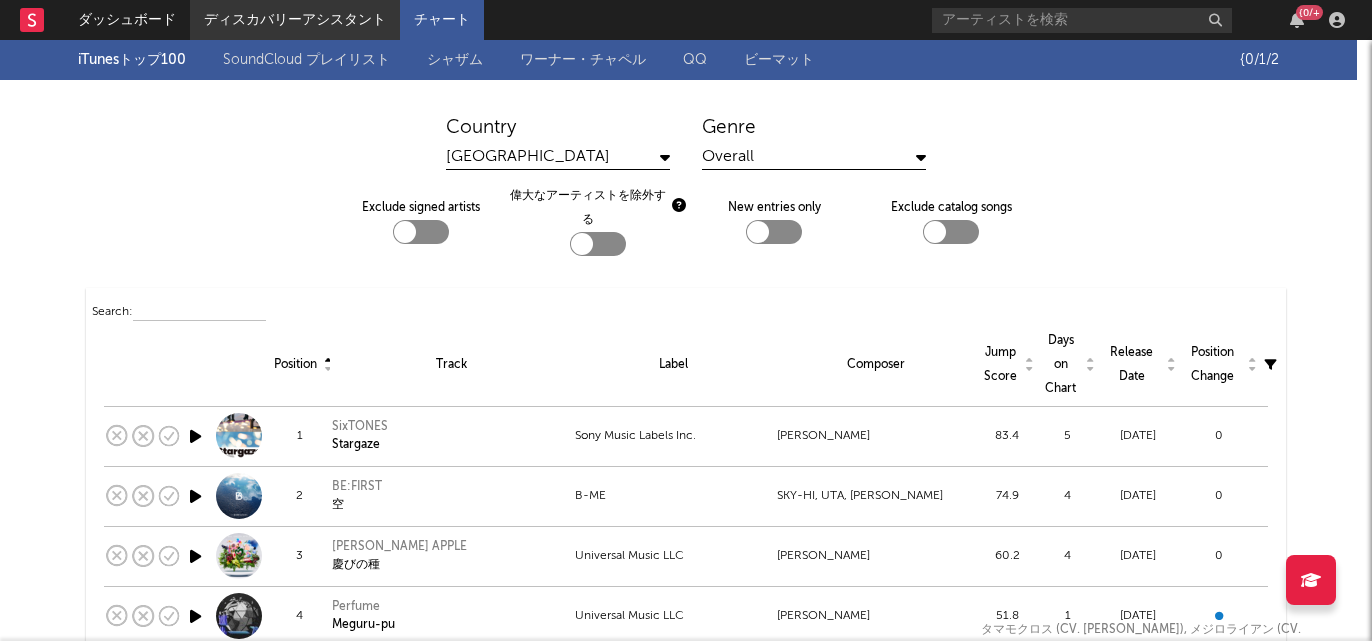 click on "ディスカバリーアシスタント" at bounding box center (295, 20) 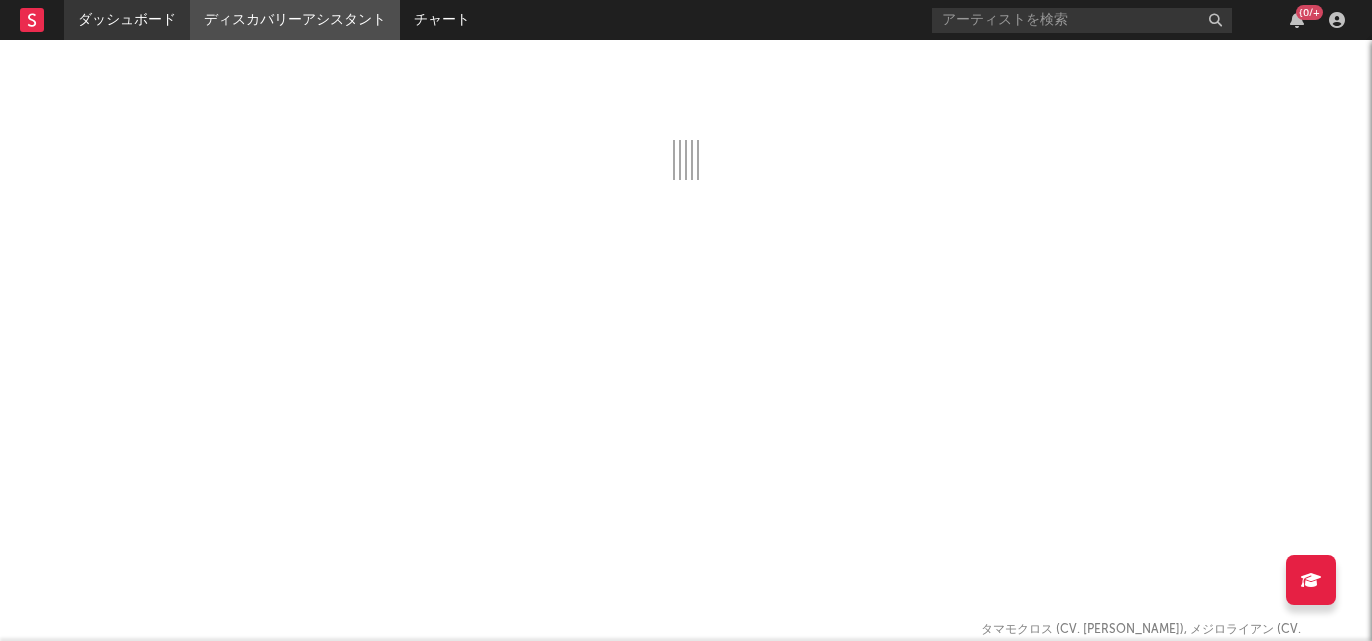 click on "ダッシュボード" at bounding box center (127, 20) 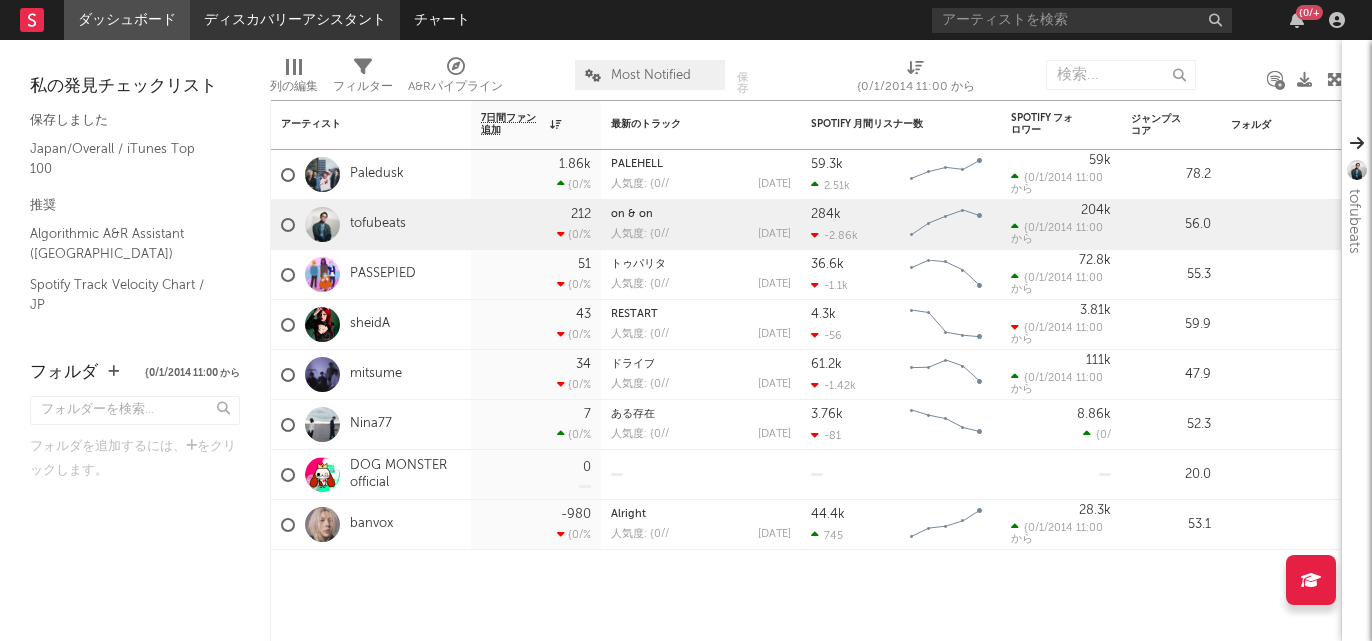 click on "ディスカバリーアシスタント" at bounding box center (295, 20) 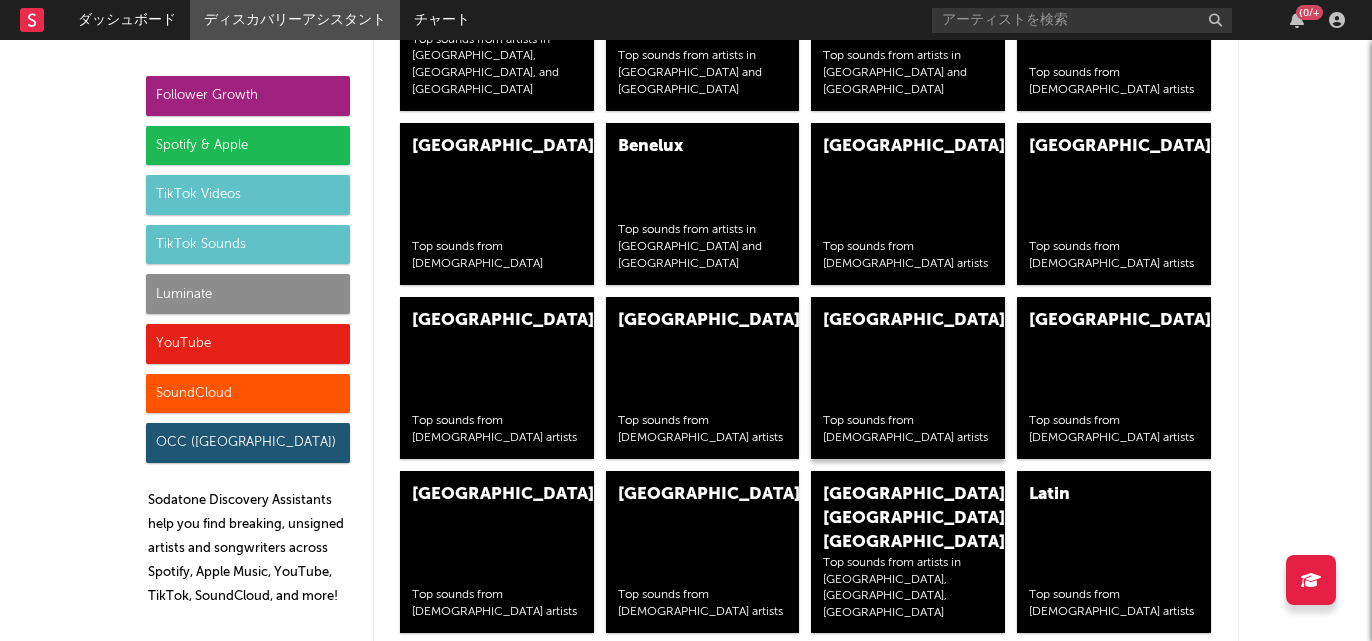 scroll, scrollTop: 7576, scrollLeft: 0, axis: vertical 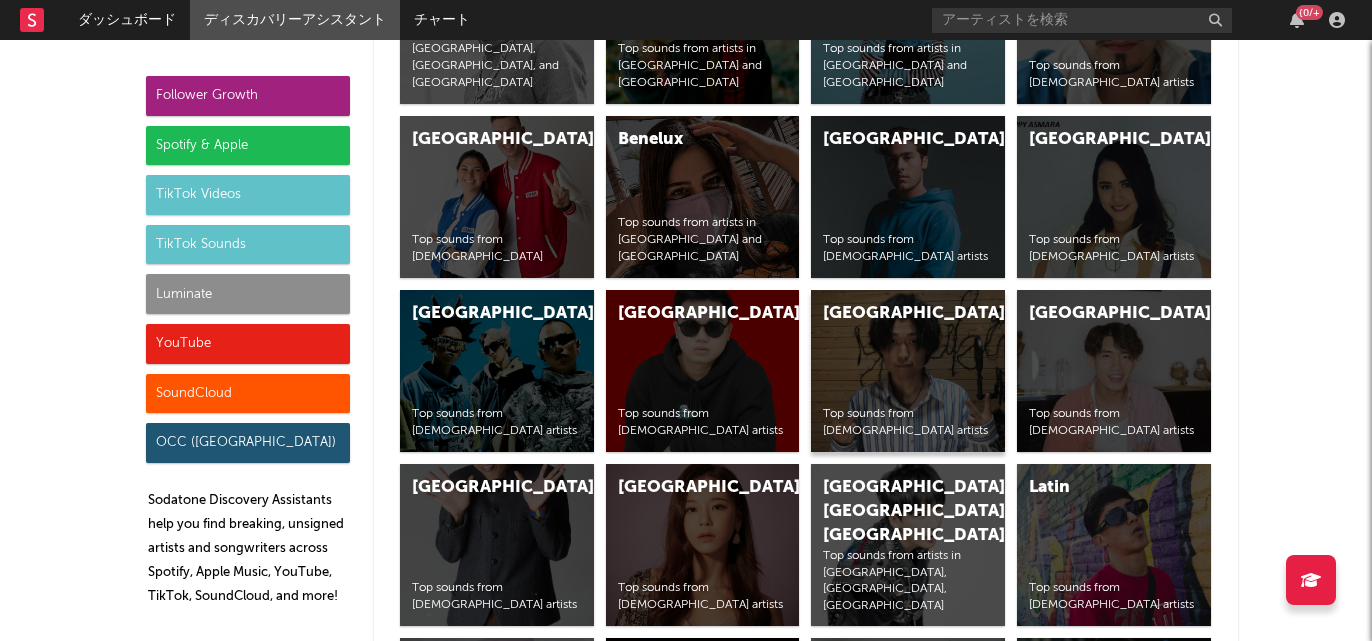 click on "Japan Top sounds from [DEMOGRAPHIC_DATA] artists" at bounding box center [908, 371] 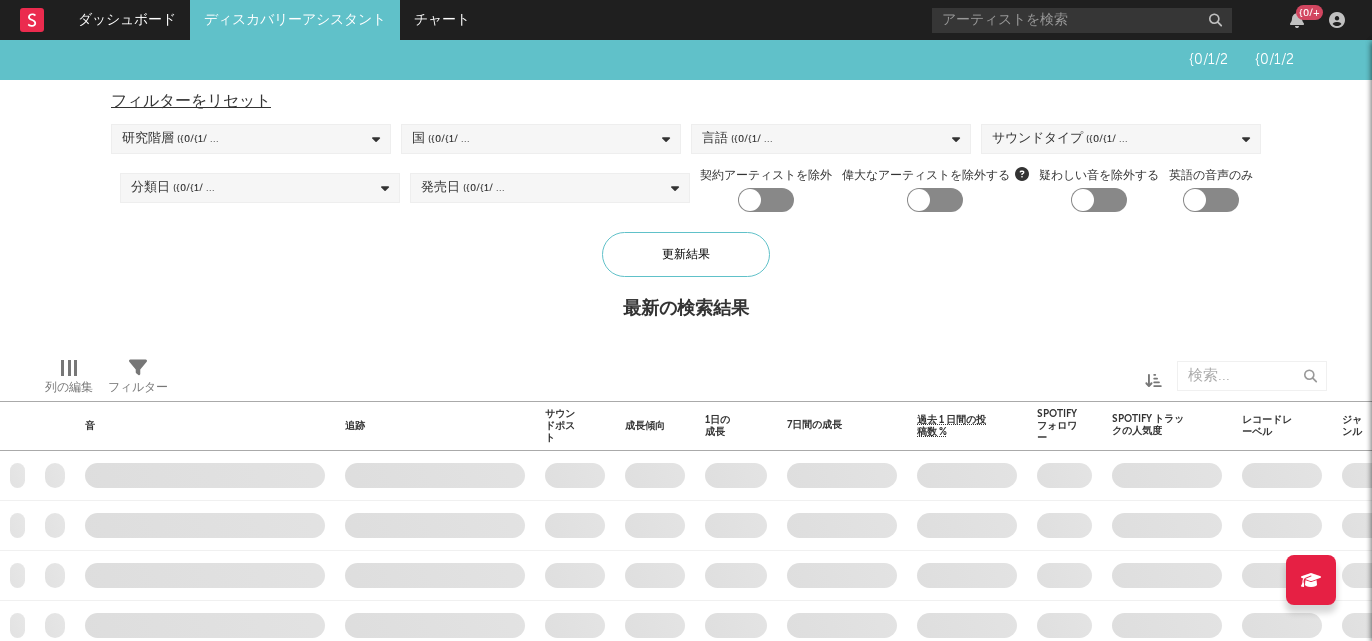 checkbox on "true" 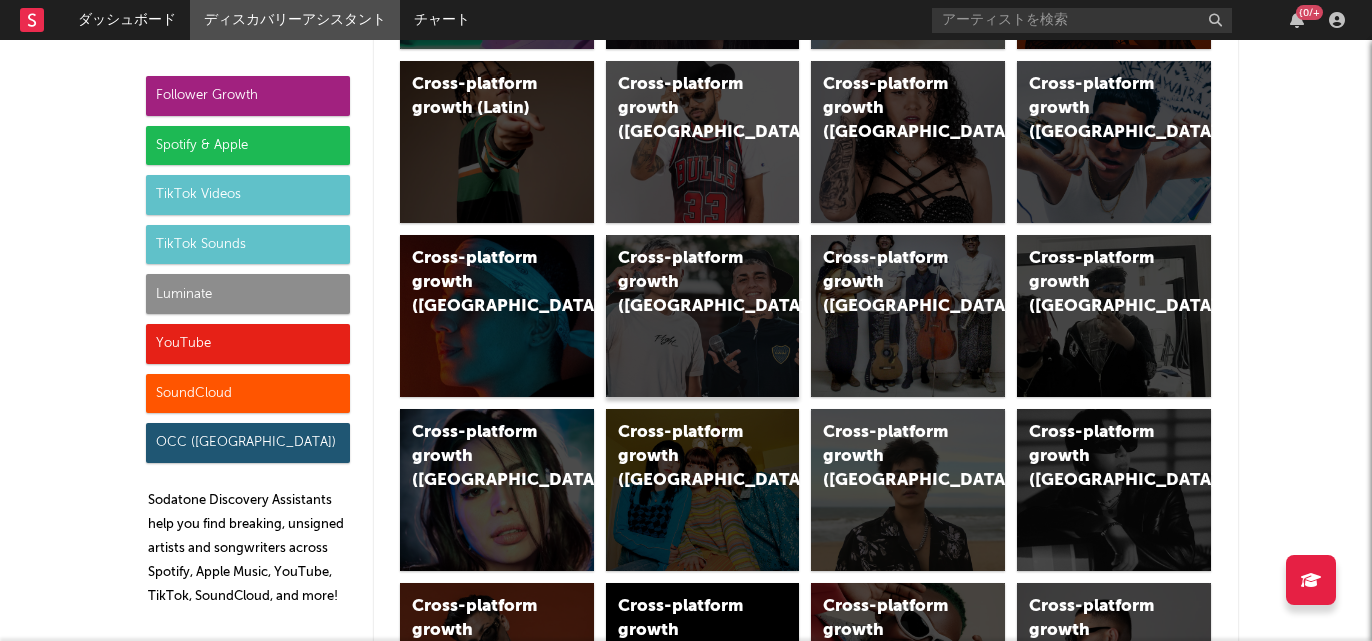 scroll, scrollTop: 1010, scrollLeft: 0, axis: vertical 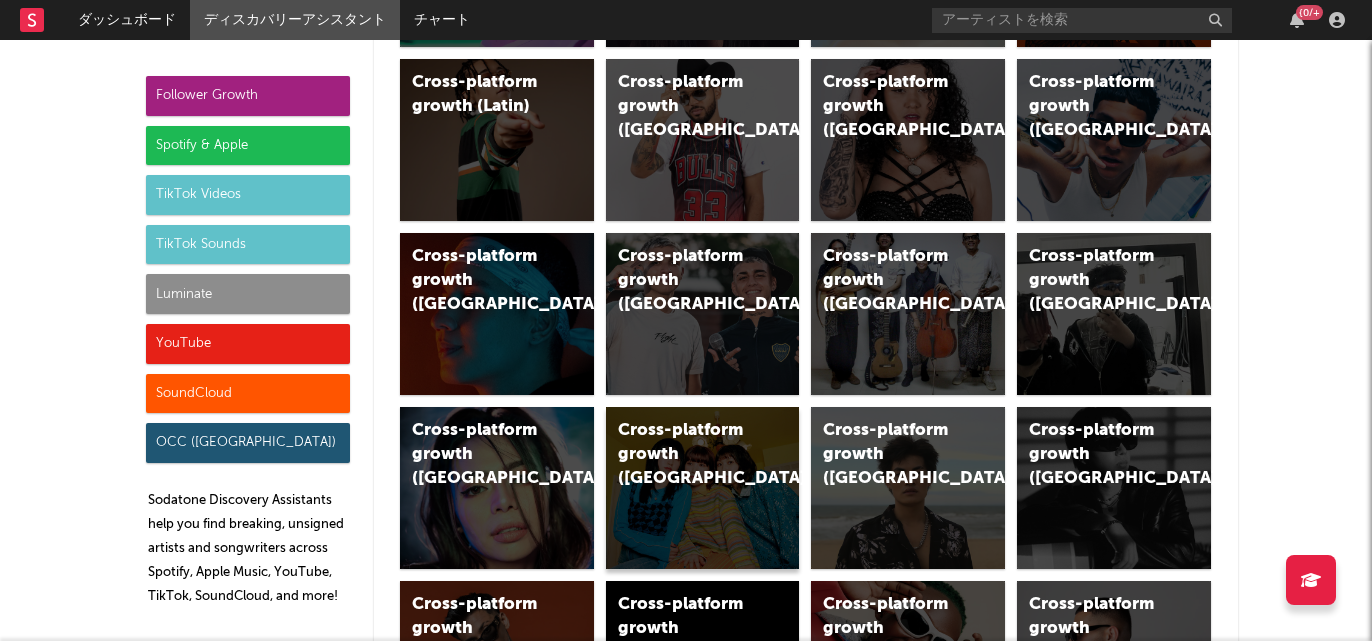 click on "Cross-platform growth ([GEOGRAPHIC_DATA])" at bounding box center (703, 488) 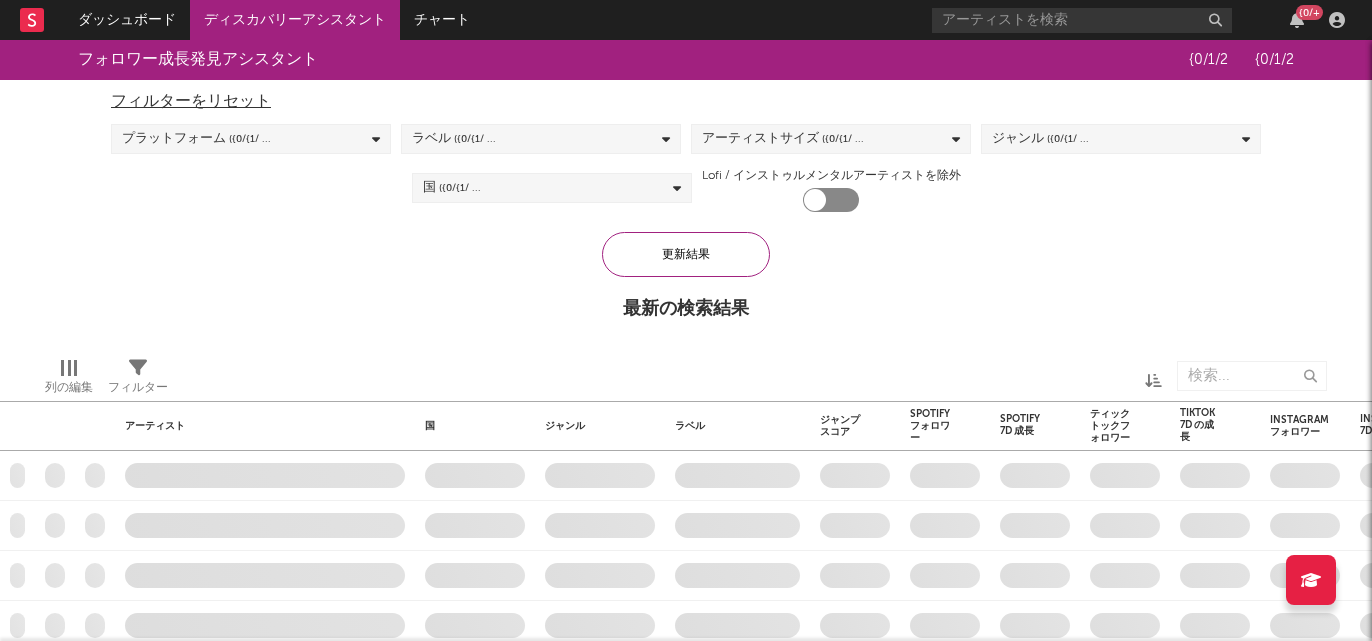 checkbox on "true" 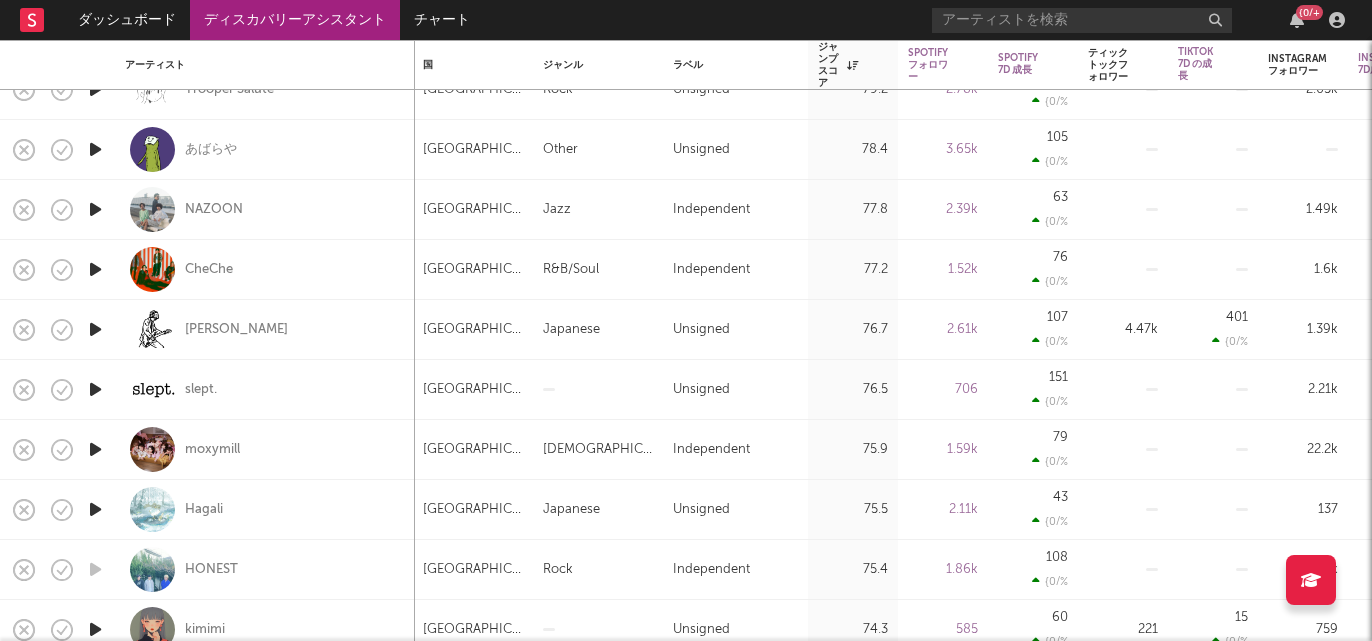 click at bounding box center (152, 269) 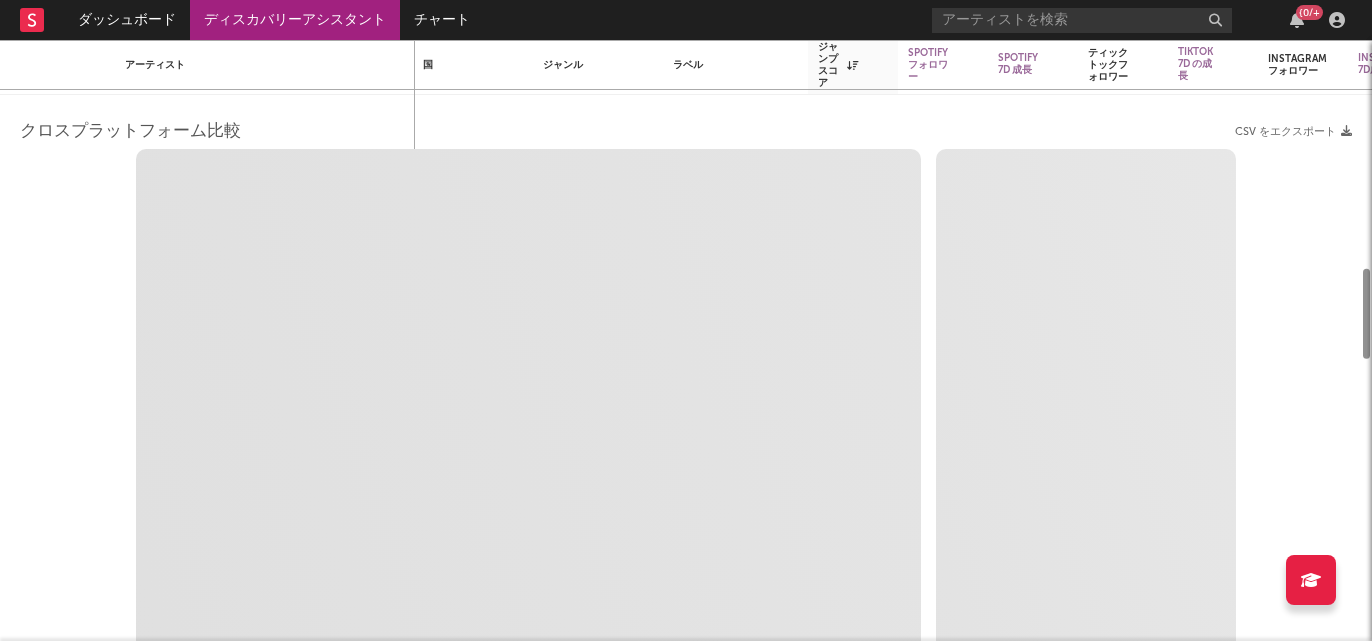 select on "1w" 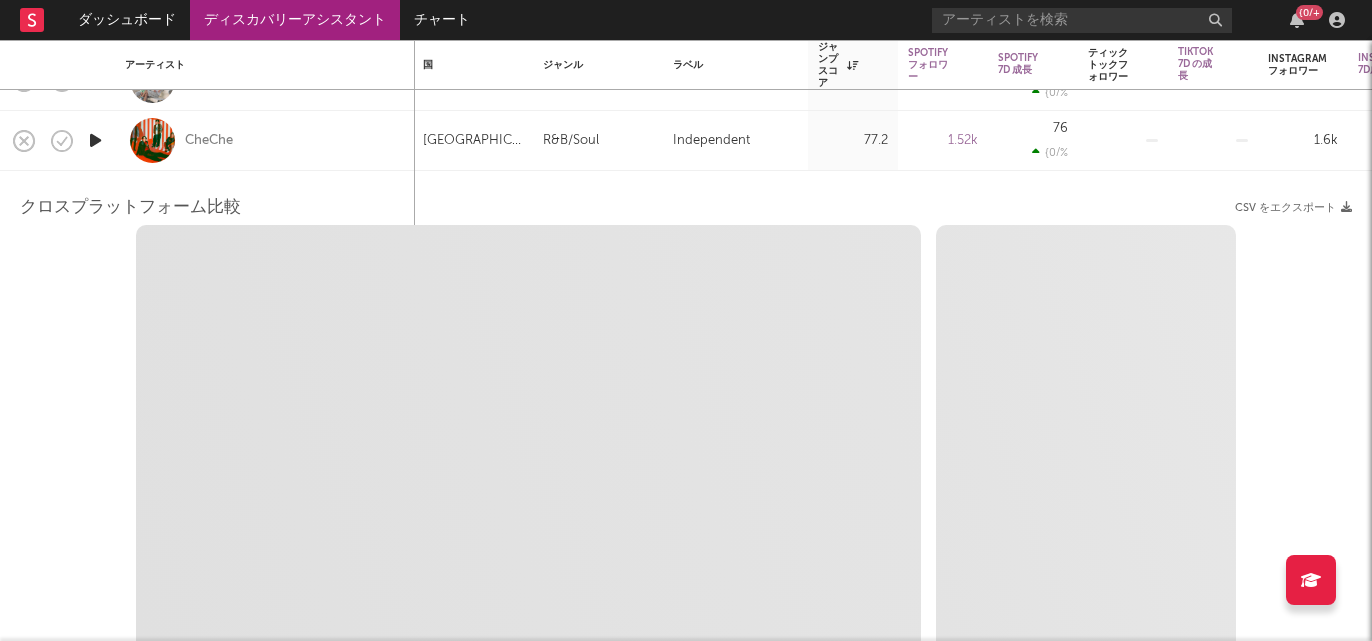 select on "1m" 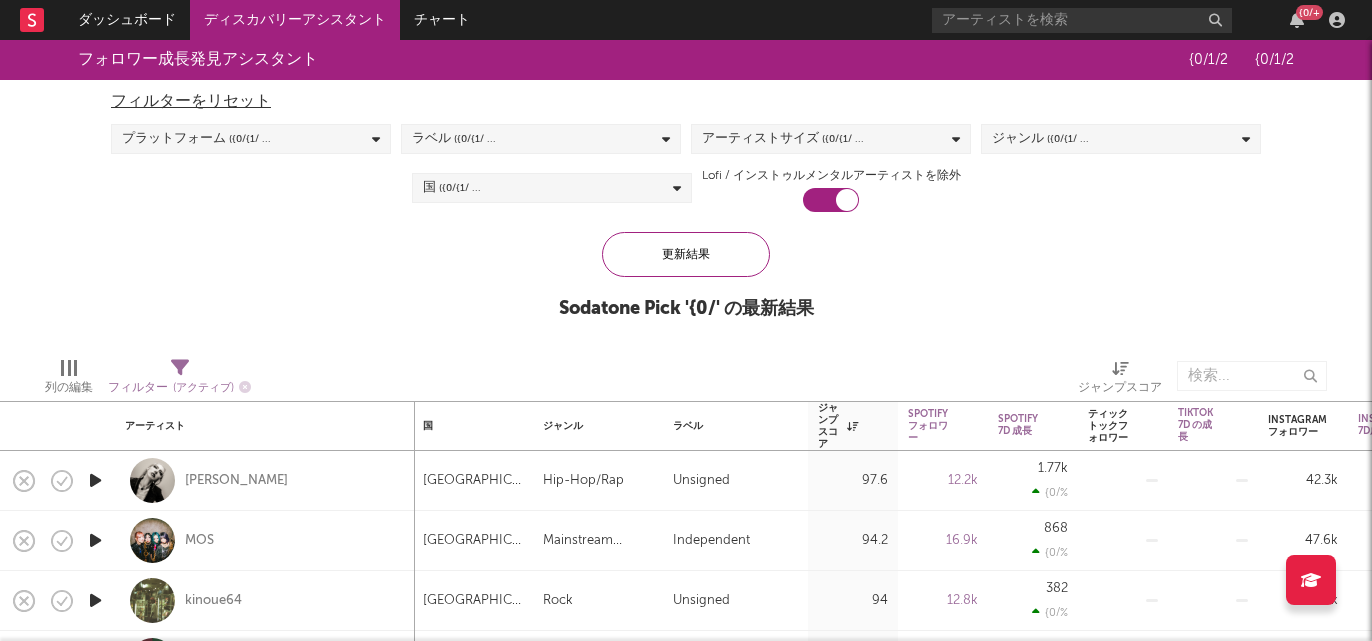 select on "1m" 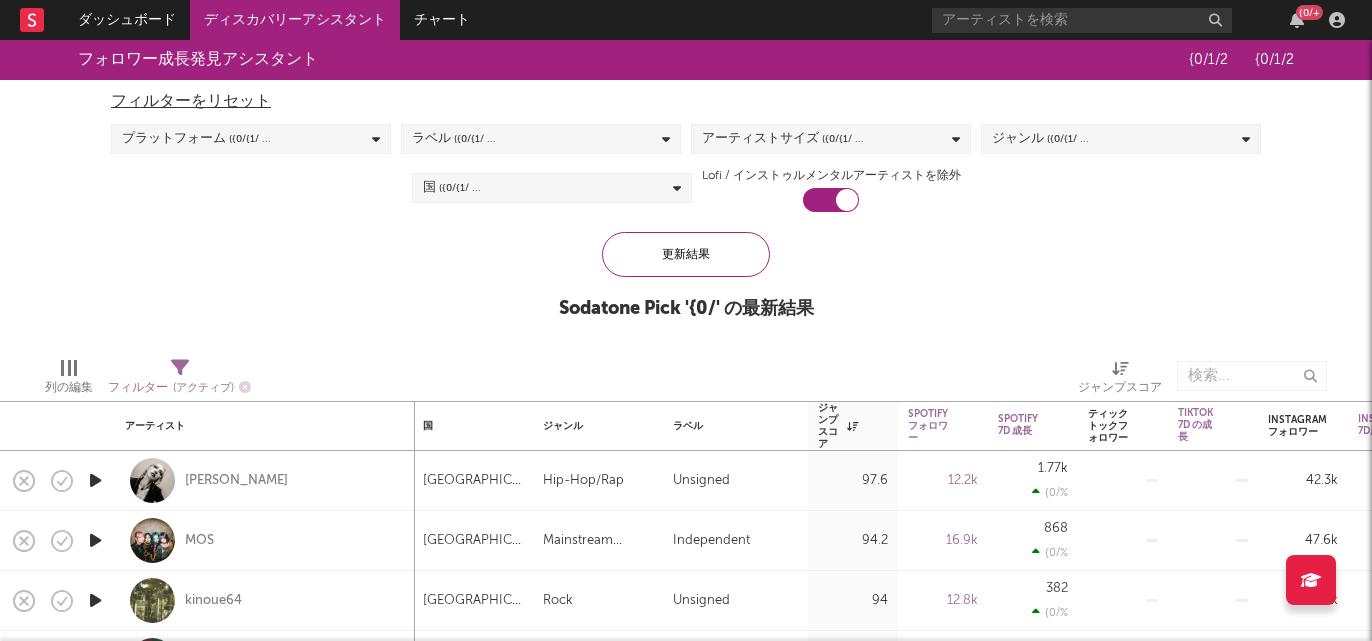 select on "1m" 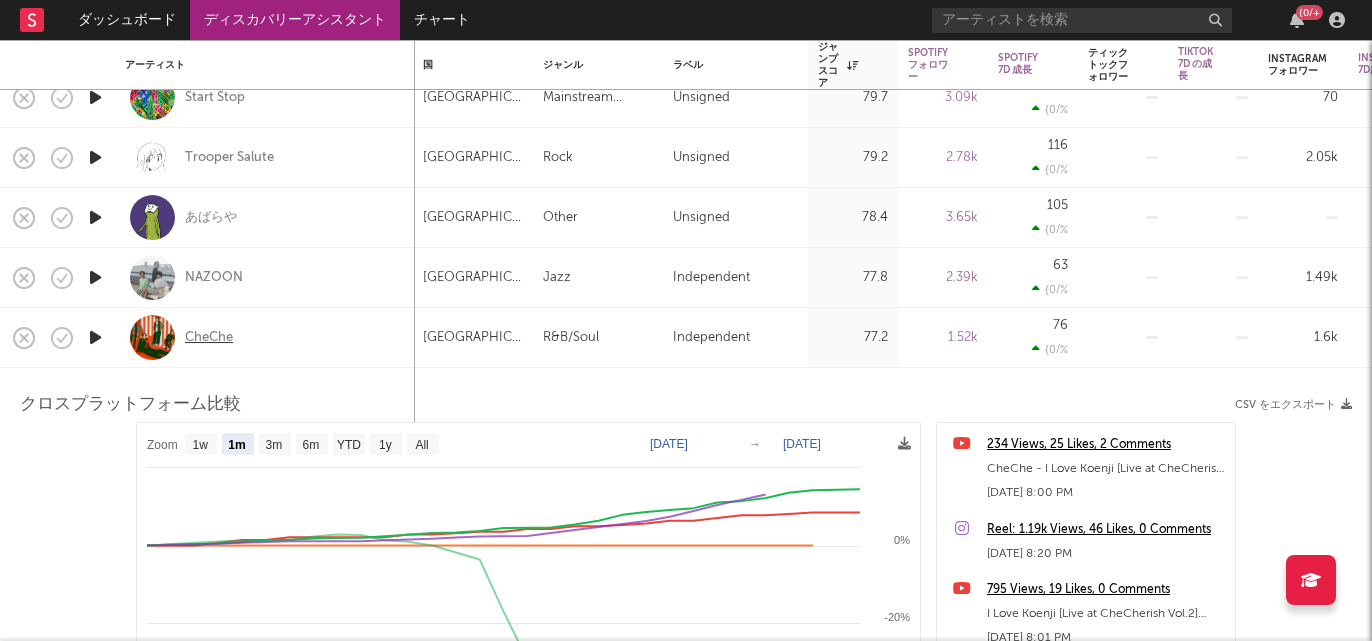click on "CheChe" at bounding box center (209, 338) 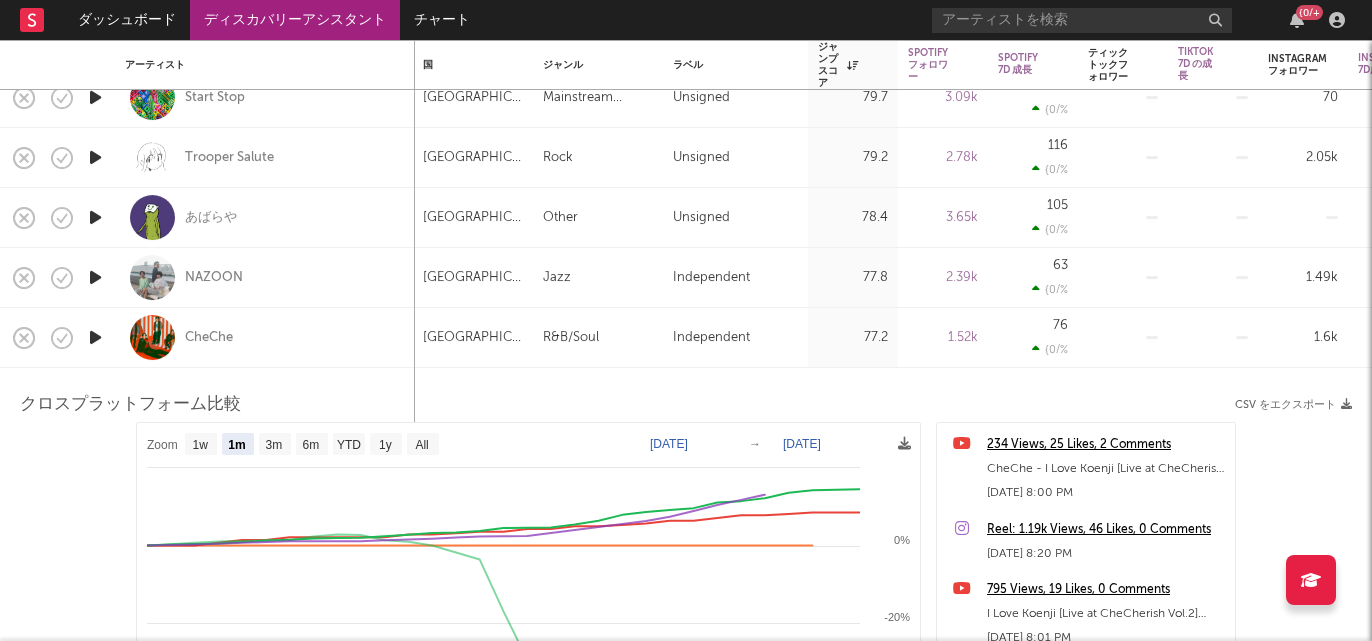 click on "CheChe" at bounding box center [265, 337] 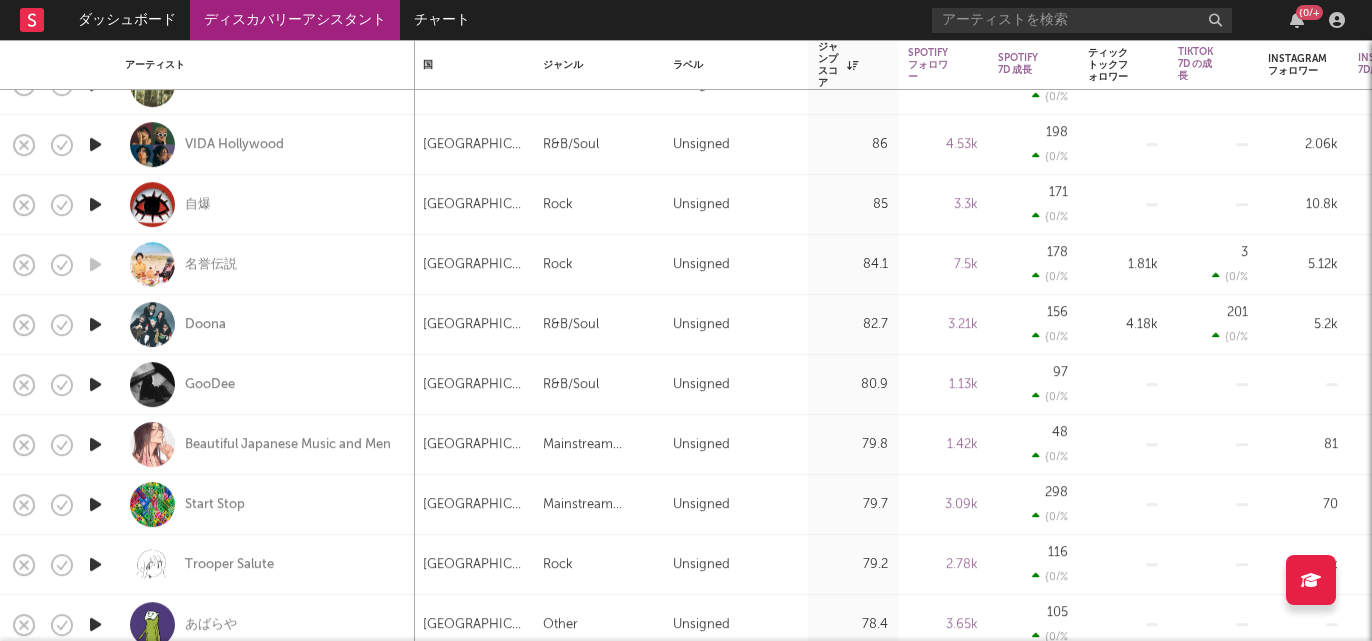 click on "Doona" at bounding box center [265, 324] 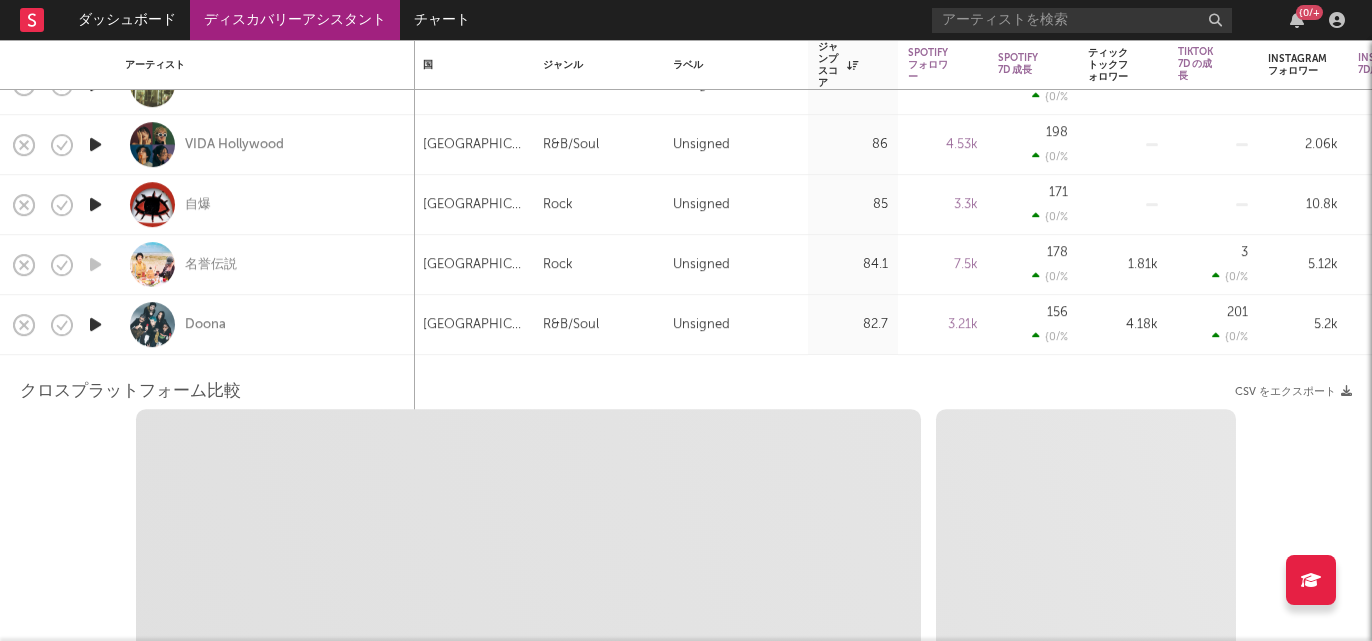 select on "1w" 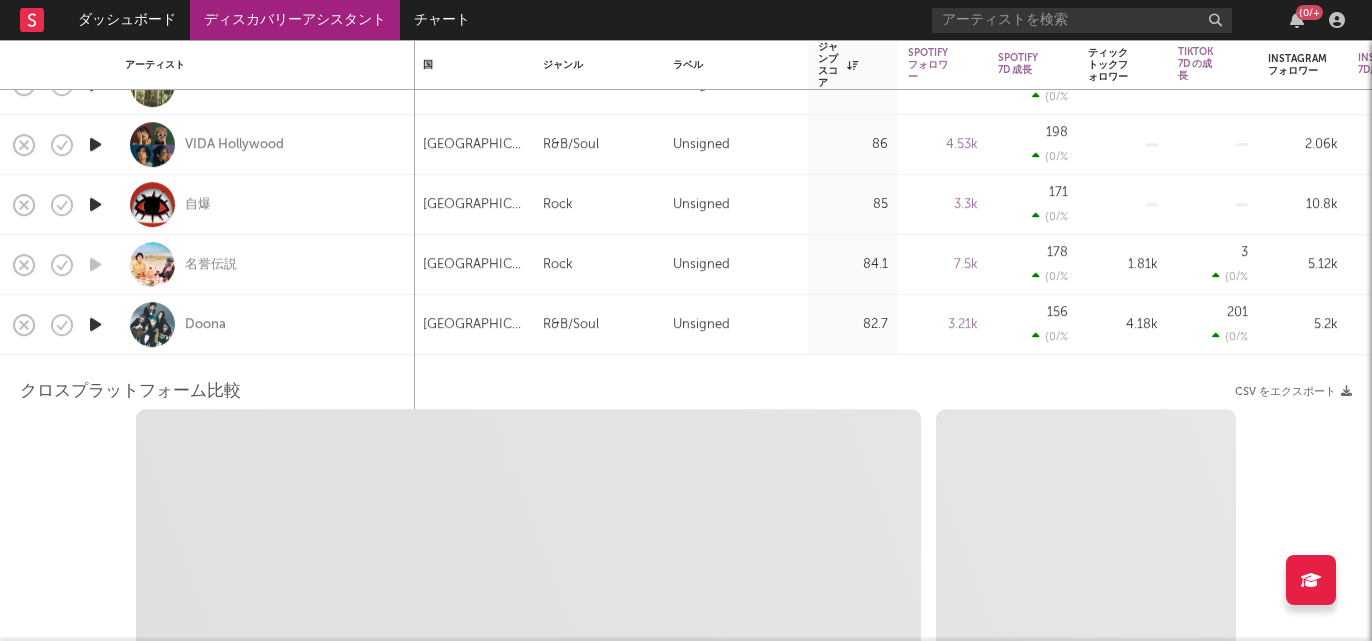 click on "Doona" at bounding box center [265, 324] 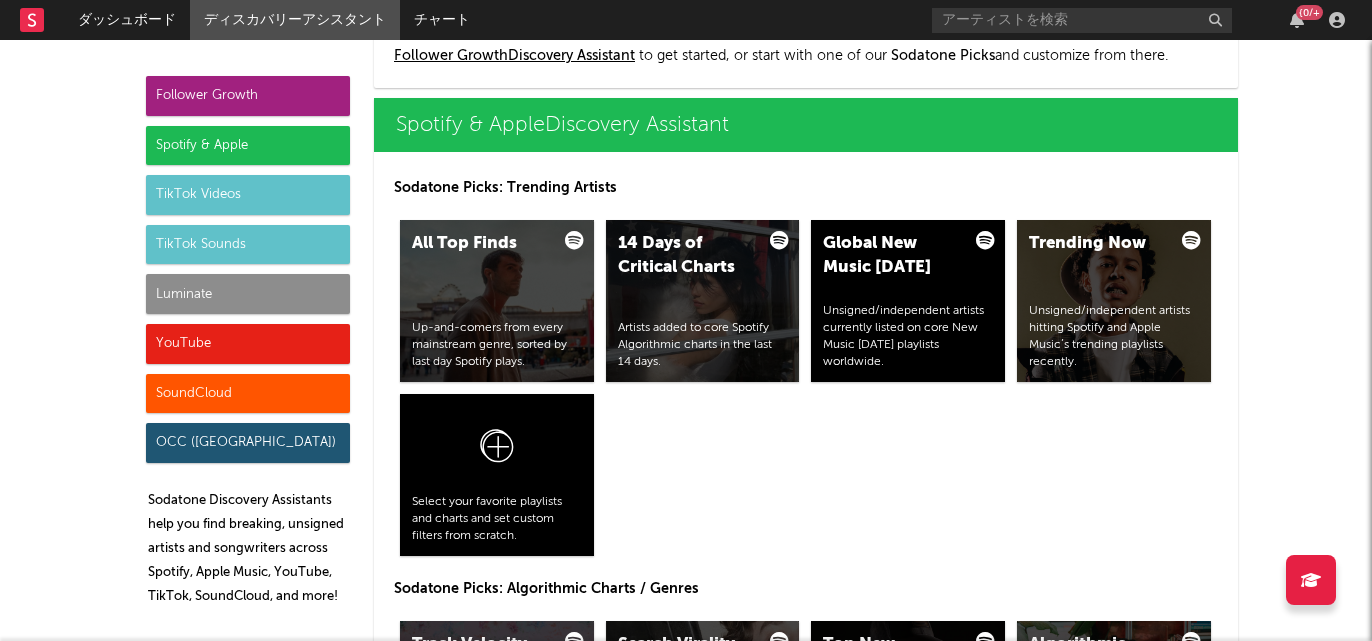scroll, scrollTop: 2017, scrollLeft: 0, axis: vertical 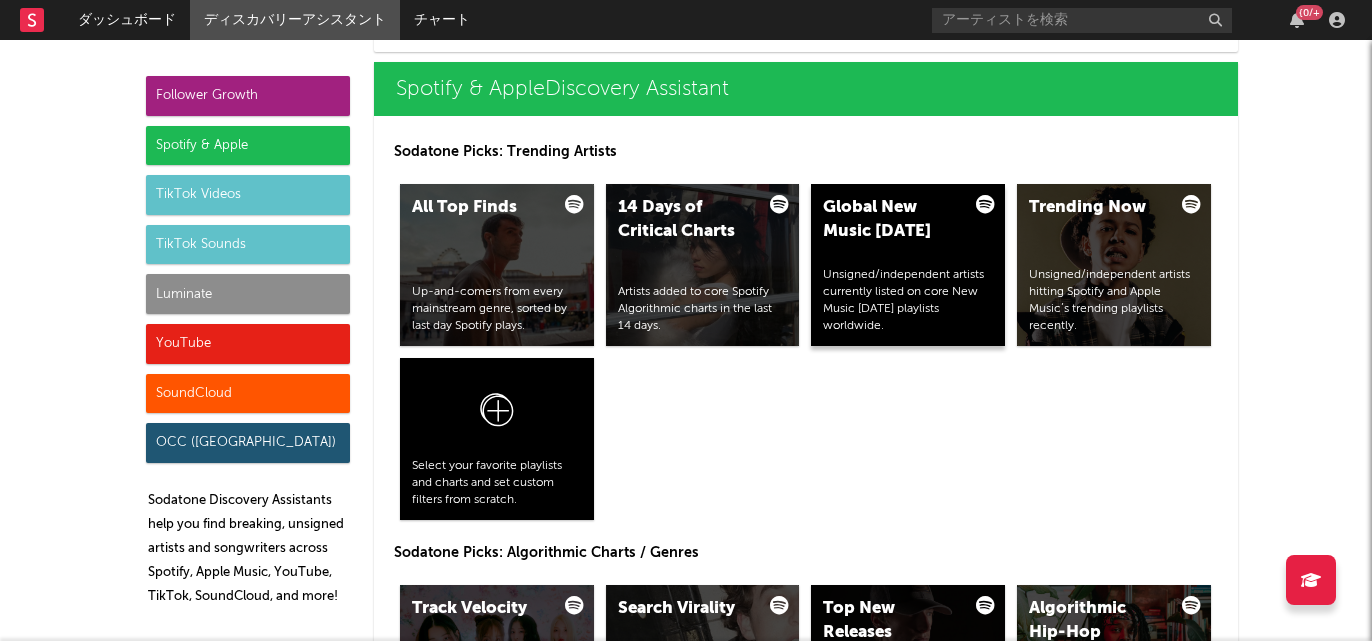 click on "Global New Music [DATE] Unsigned/independent artists currently listed on core New Music [DATE] playlists worldwide." at bounding box center (908, 265) 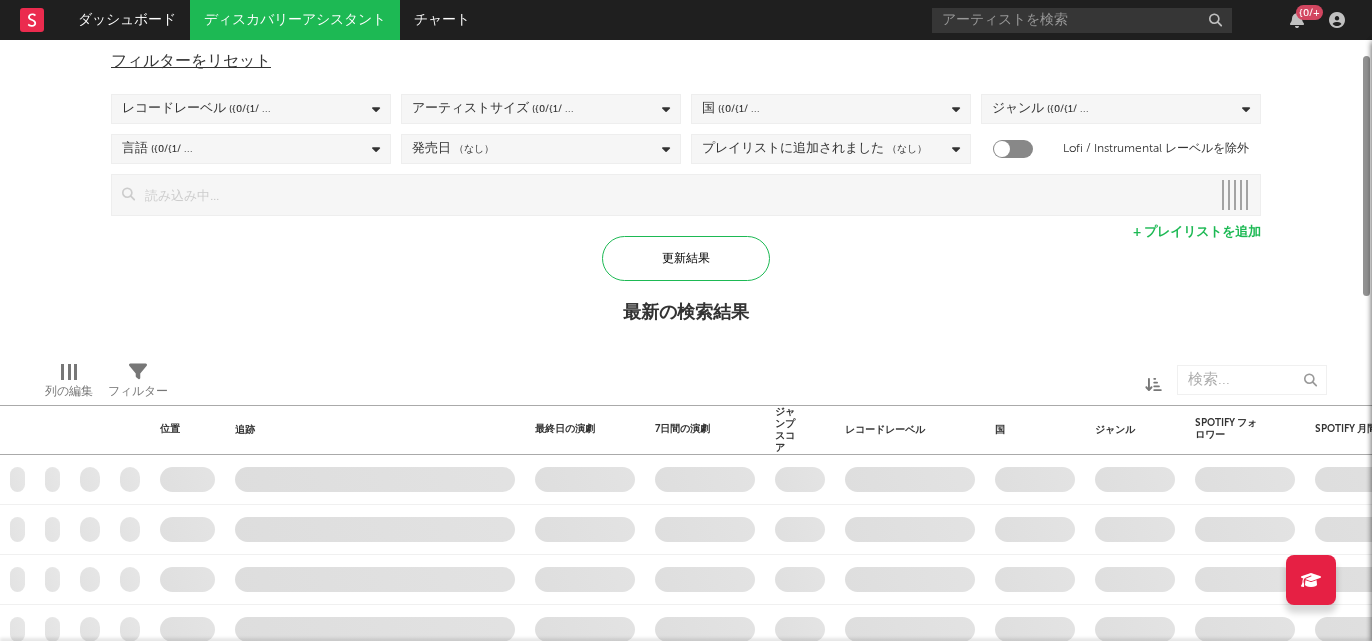 checkbox on "true" 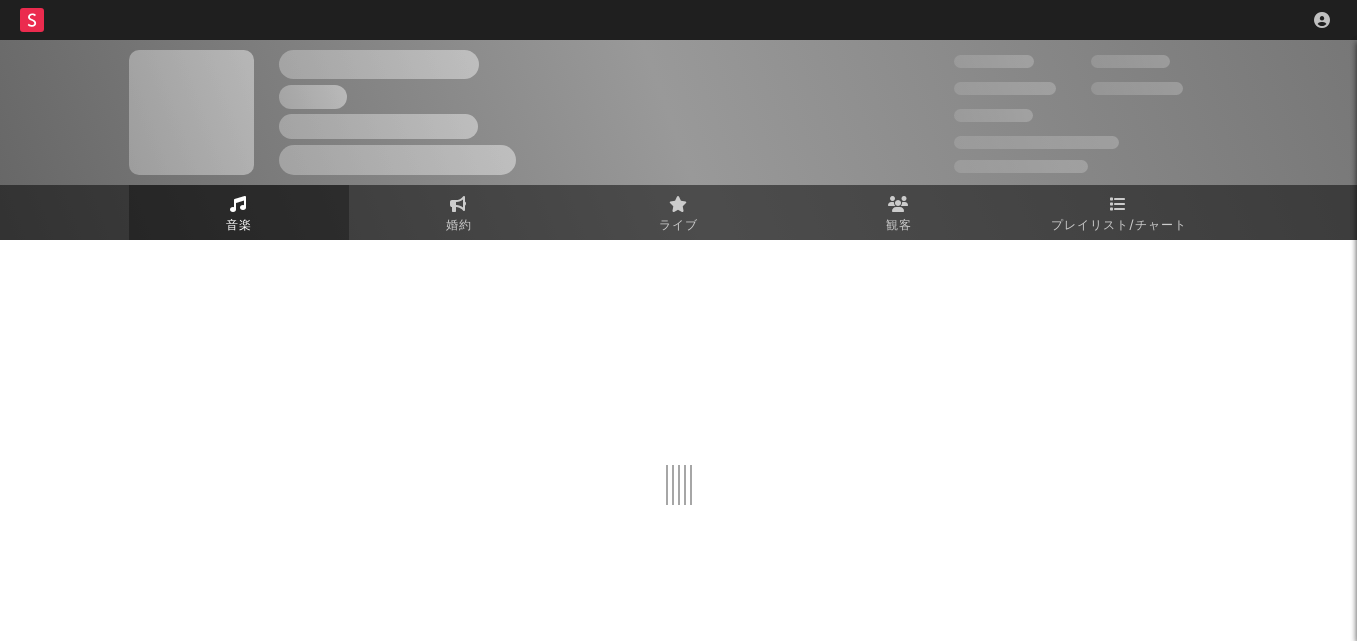 scroll, scrollTop: 0, scrollLeft: 0, axis: both 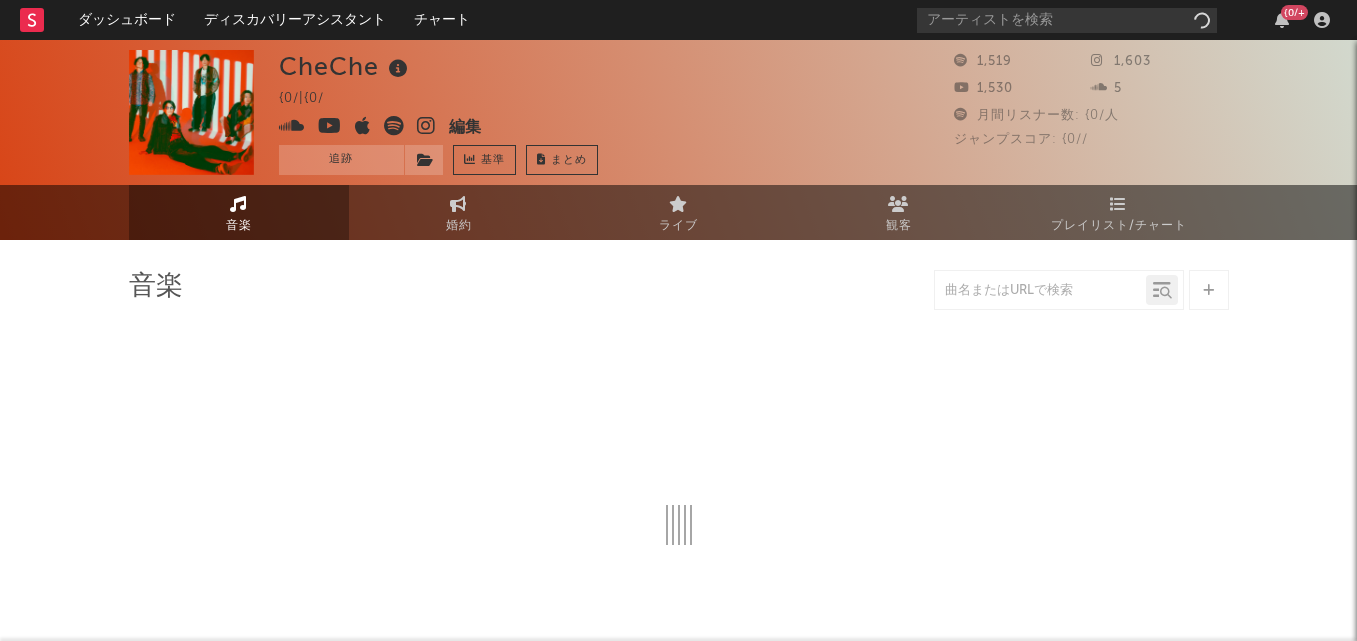 select on "1w" 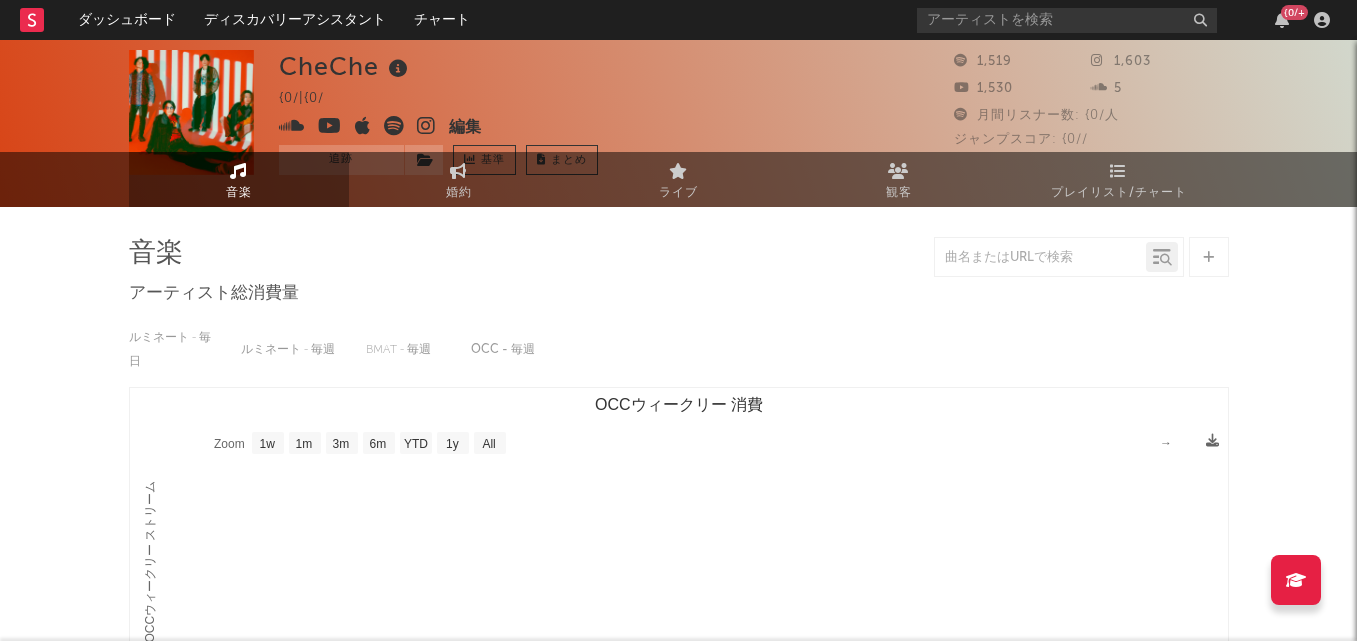 scroll, scrollTop: 0, scrollLeft: 0, axis: both 